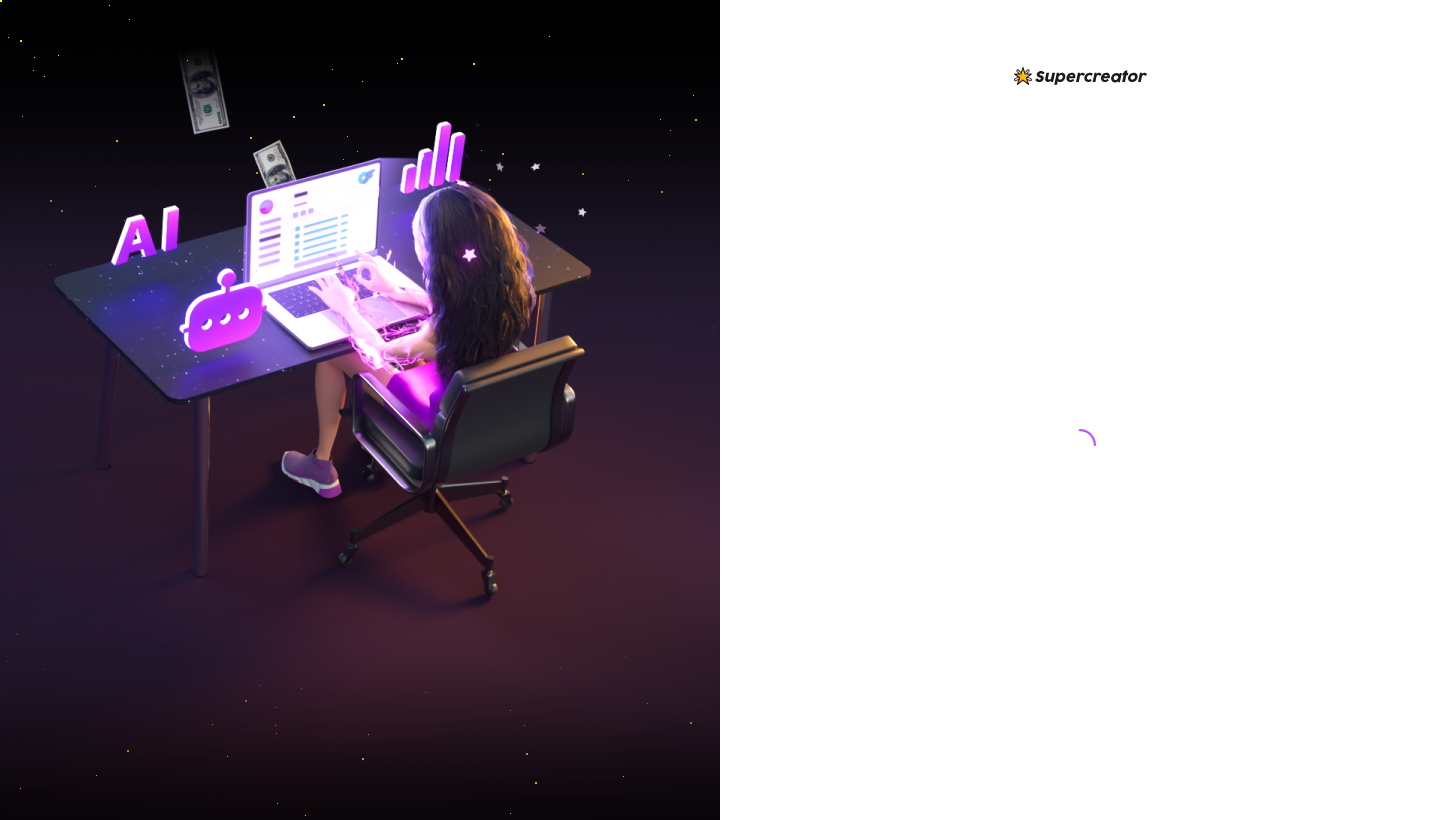 scroll, scrollTop: 0, scrollLeft: 0, axis: both 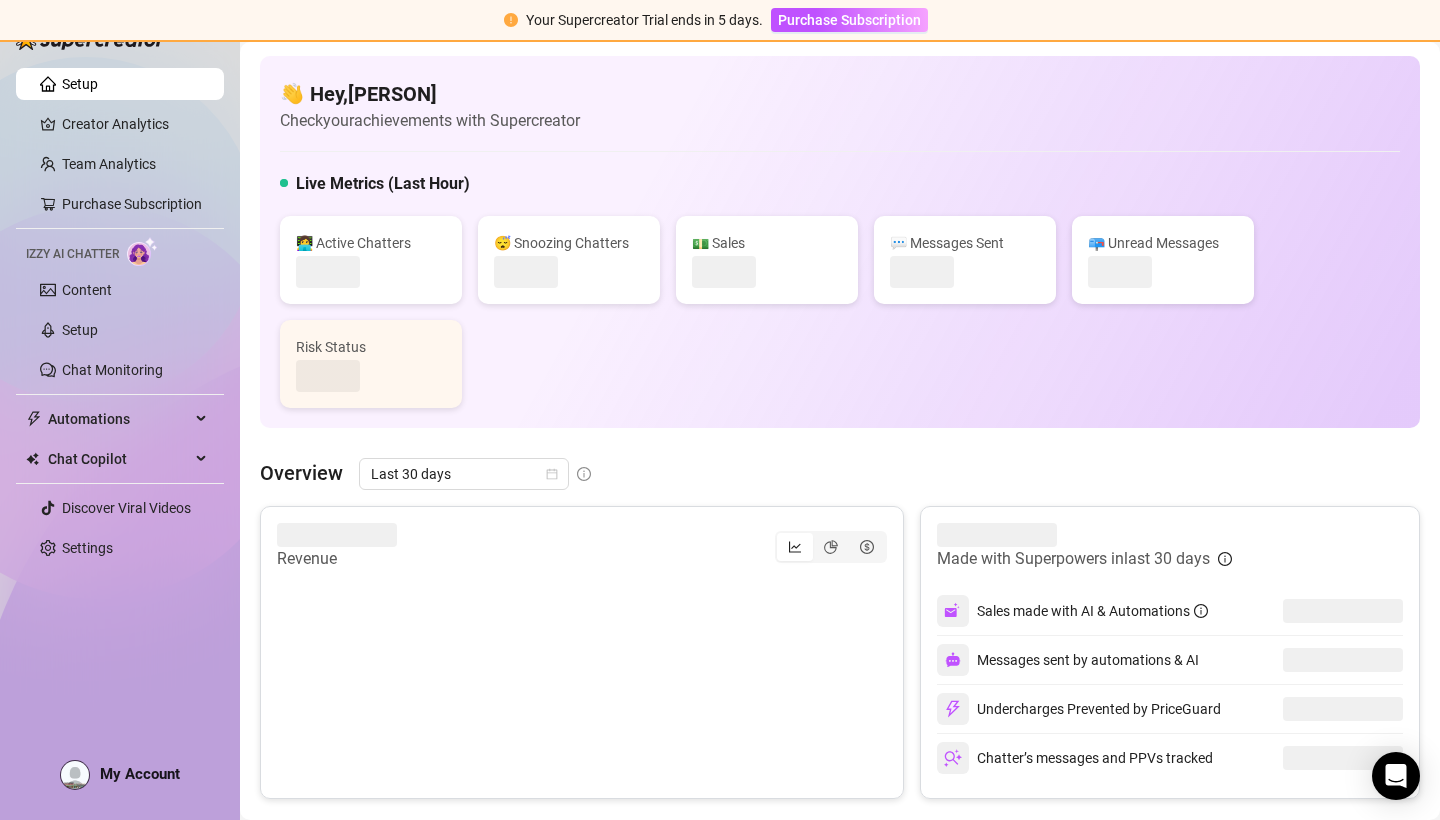 click on "Check  your  achievements with Supercreator" at bounding box center [430, 120] 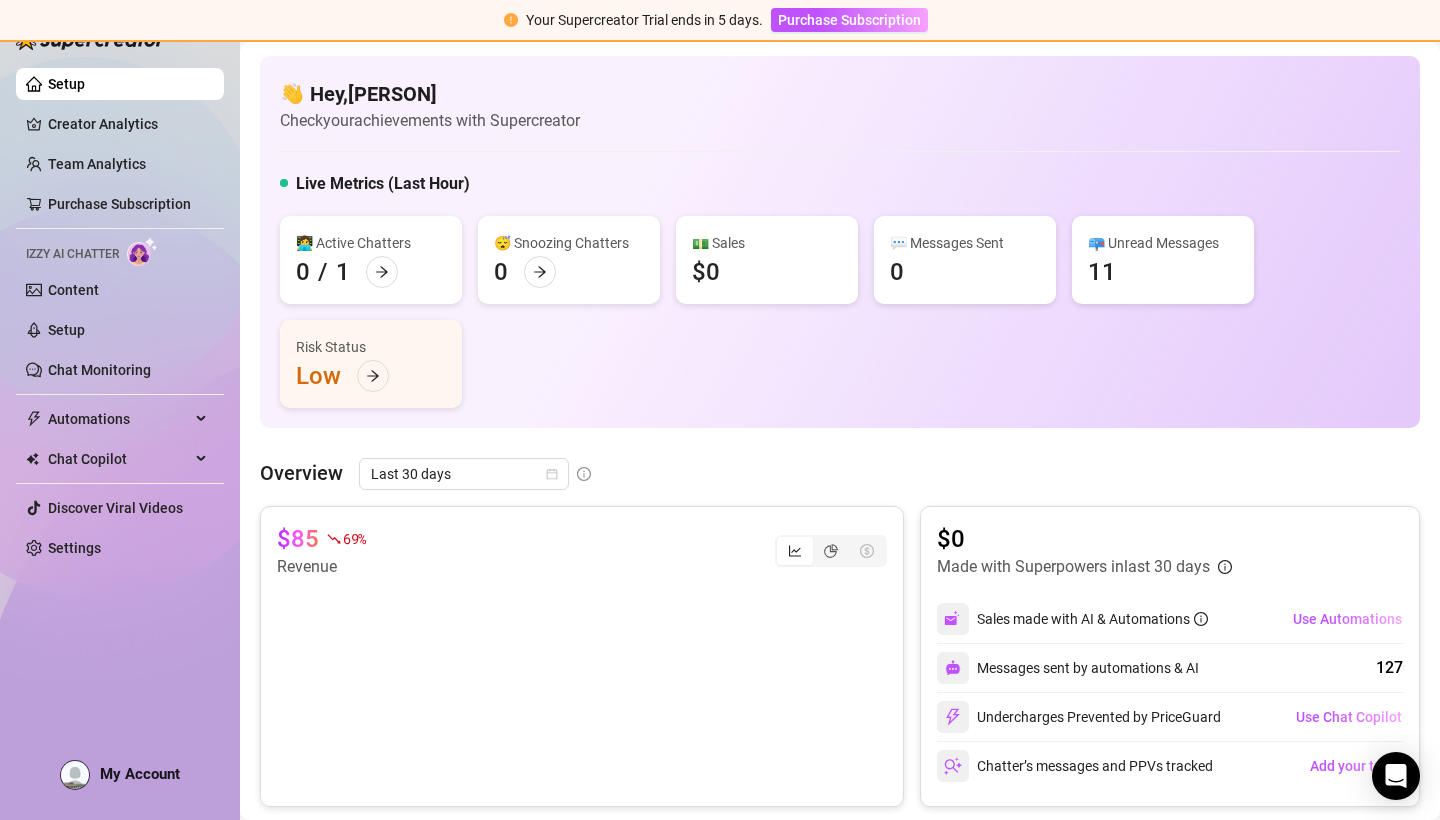 scroll, scrollTop: 0, scrollLeft: 0, axis: both 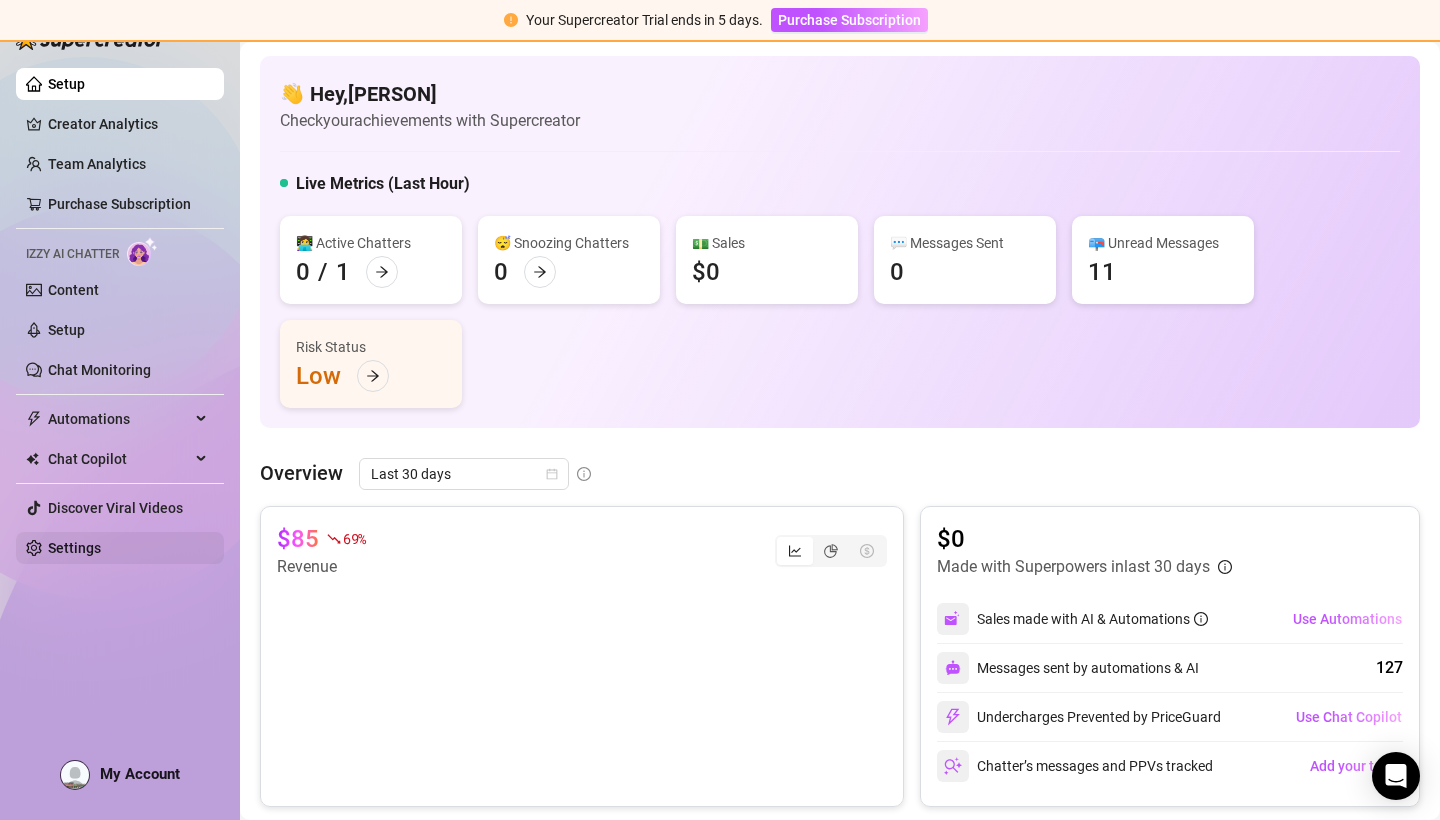 click on "Settings" at bounding box center (74, 548) 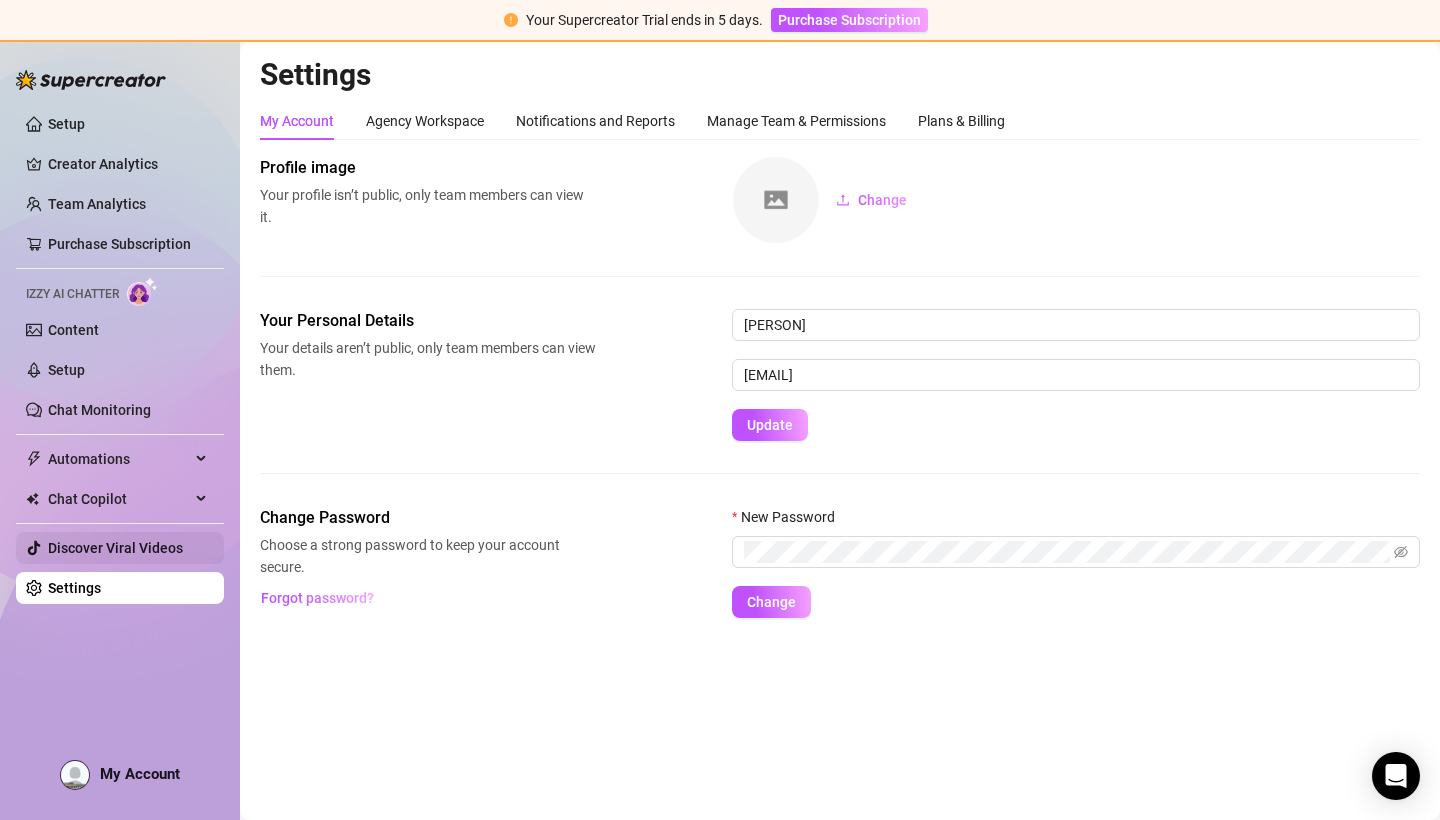 click on "Discover Viral Videos" at bounding box center [115, 548] 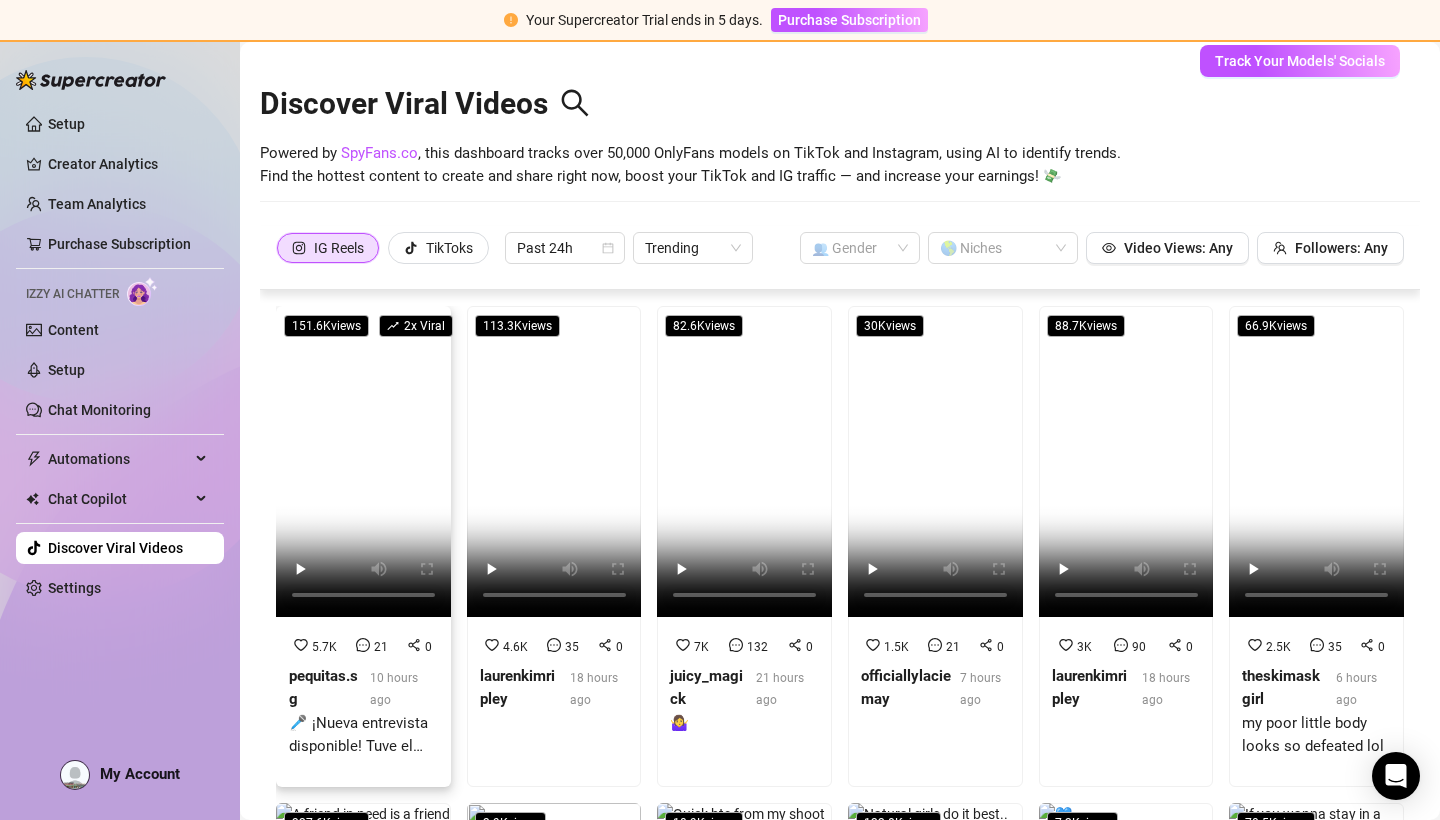 click at bounding box center [363, 461] 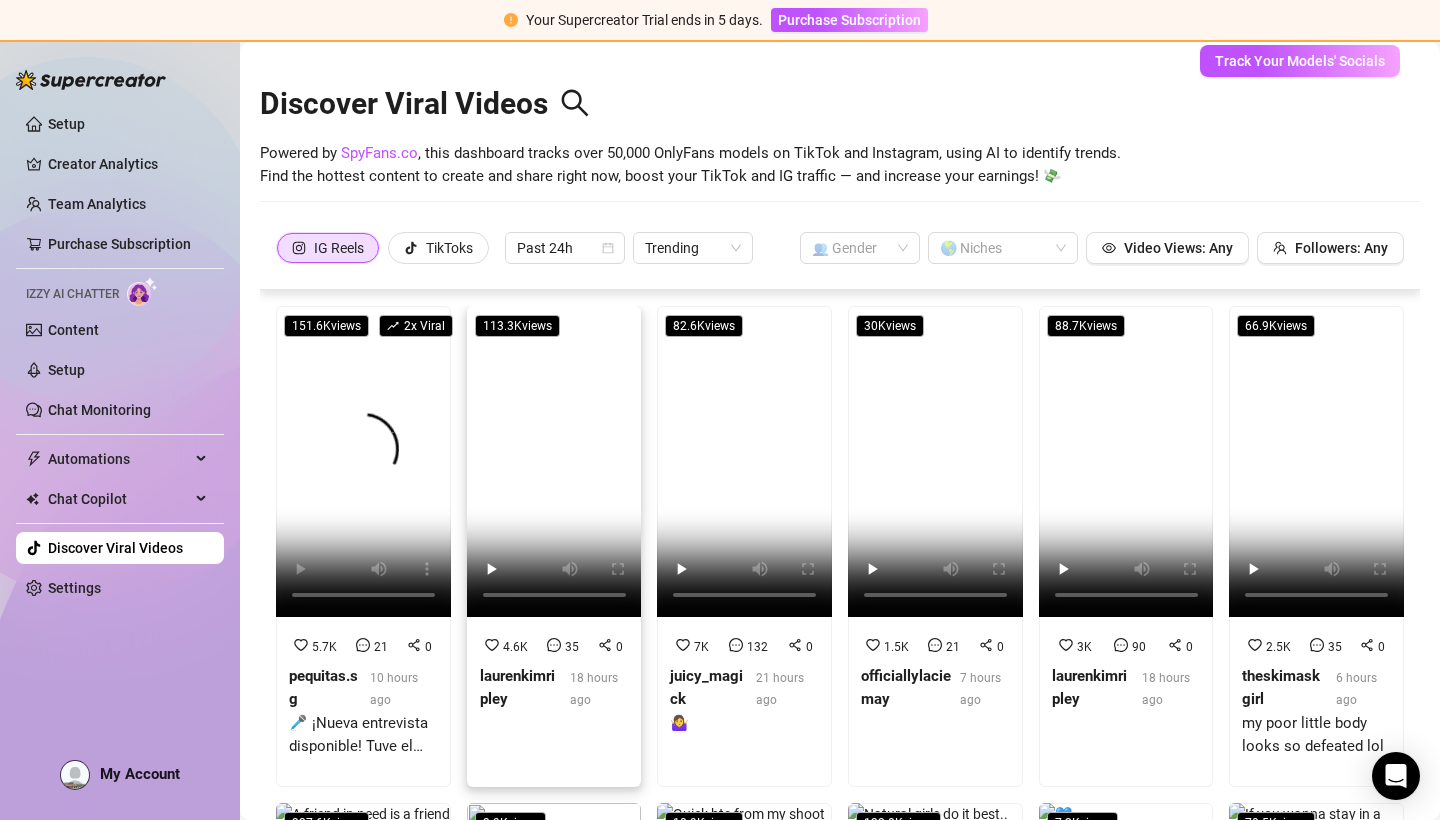 scroll, scrollTop: 0, scrollLeft: 0, axis: both 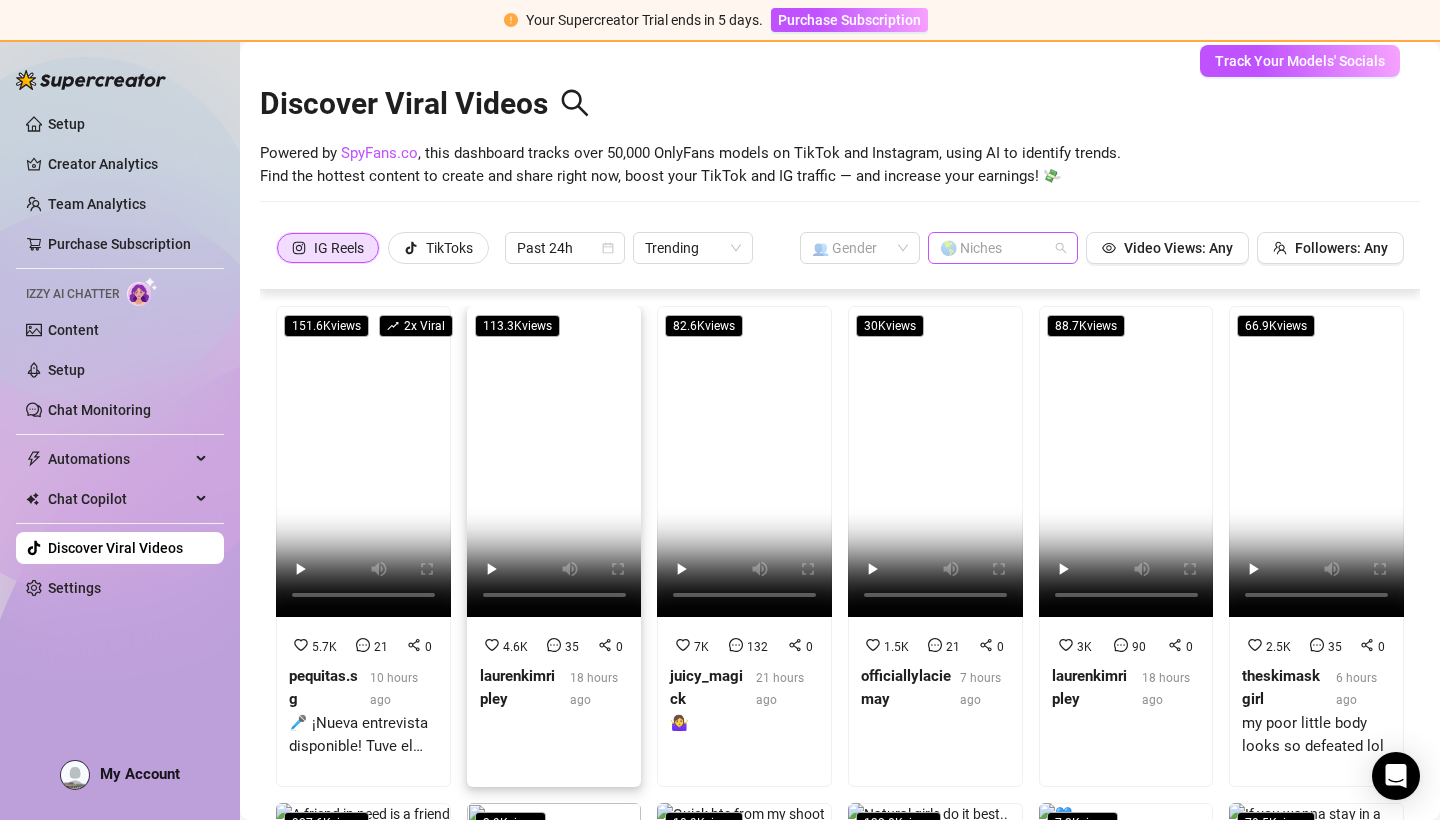 click at bounding box center [992, 248] 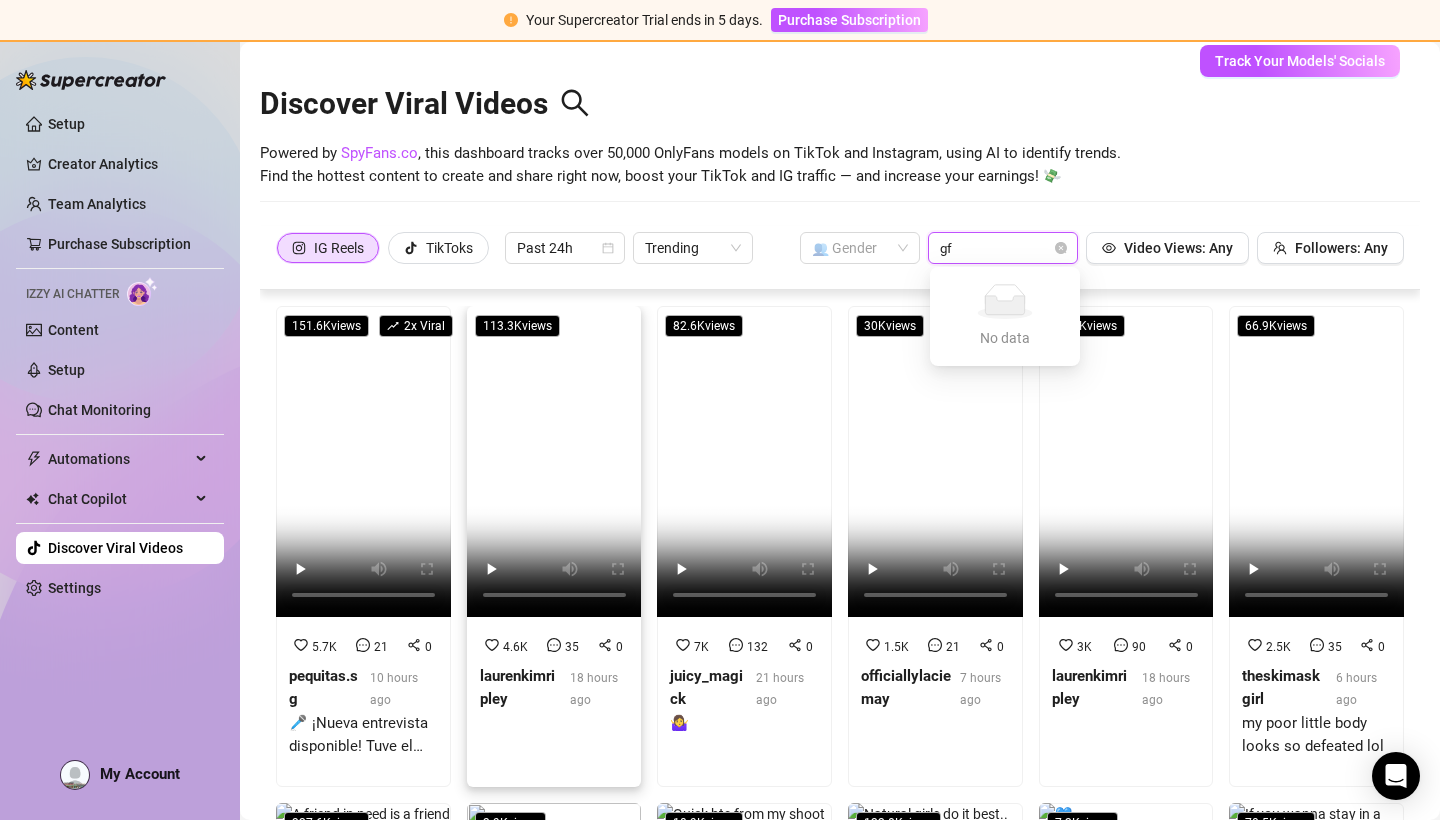 type on "g" 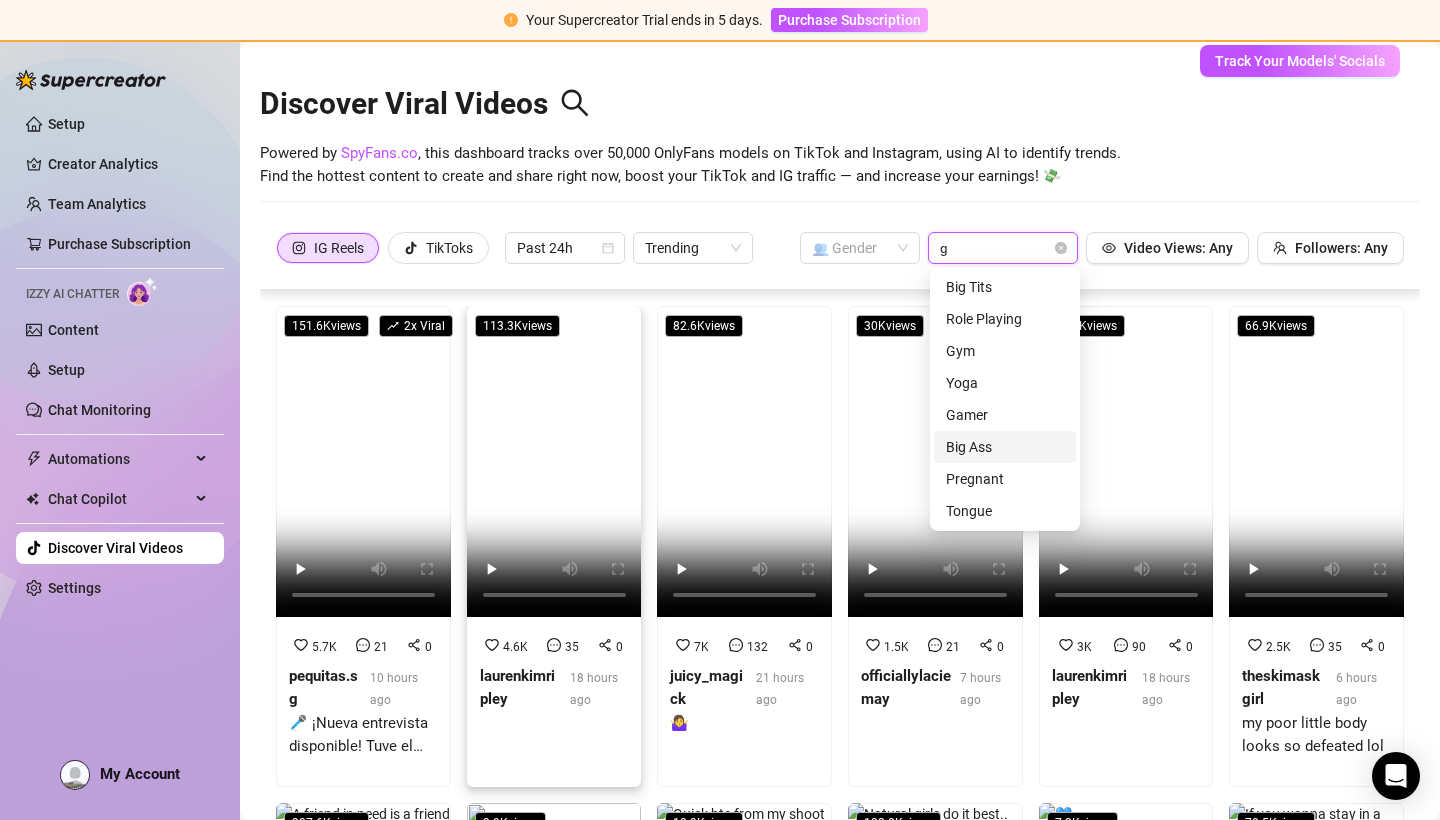 click on "Big Ass" at bounding box center [1005, 447] 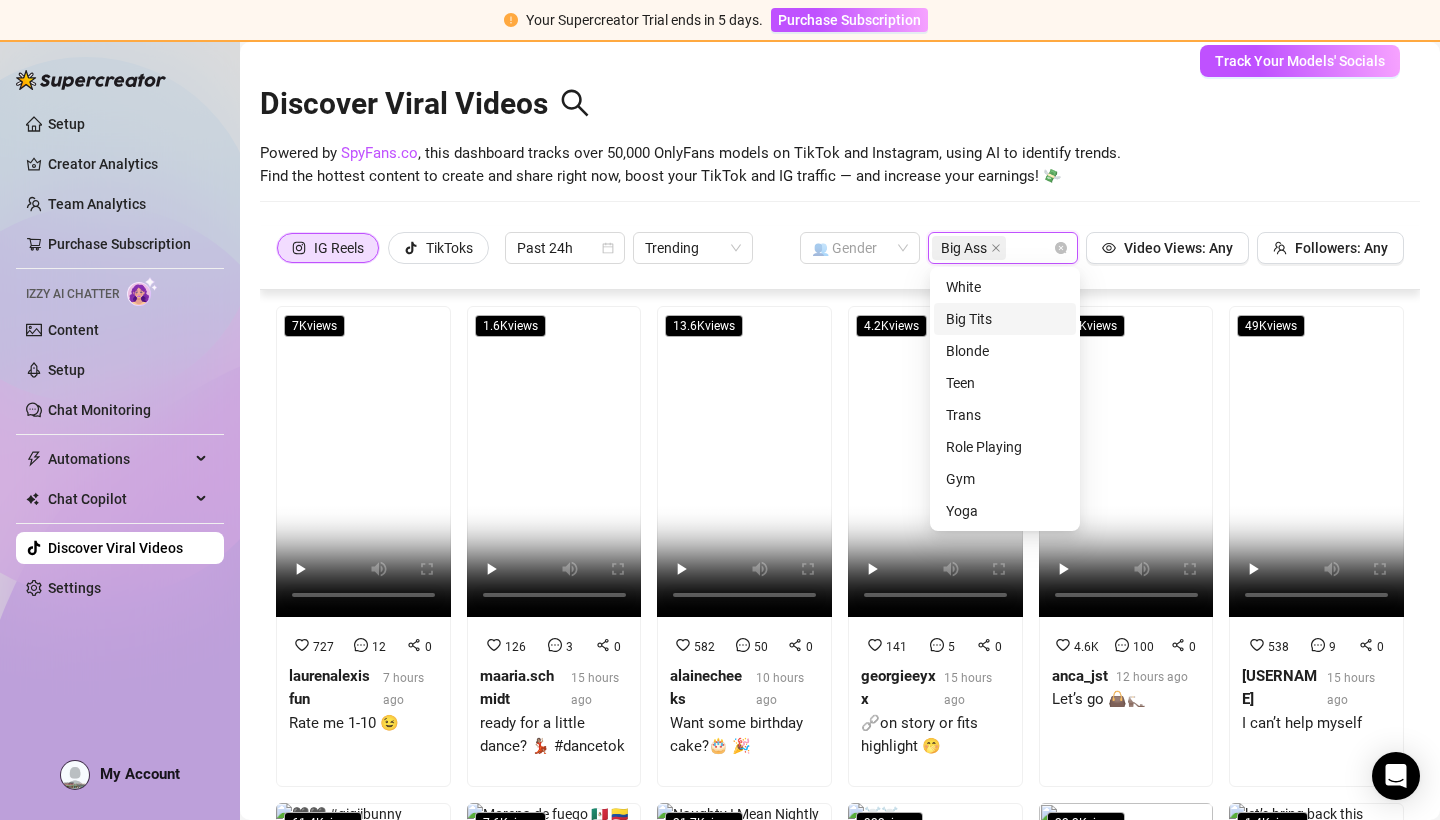 click on "Big Tits" at bounding box center (1005, 319) 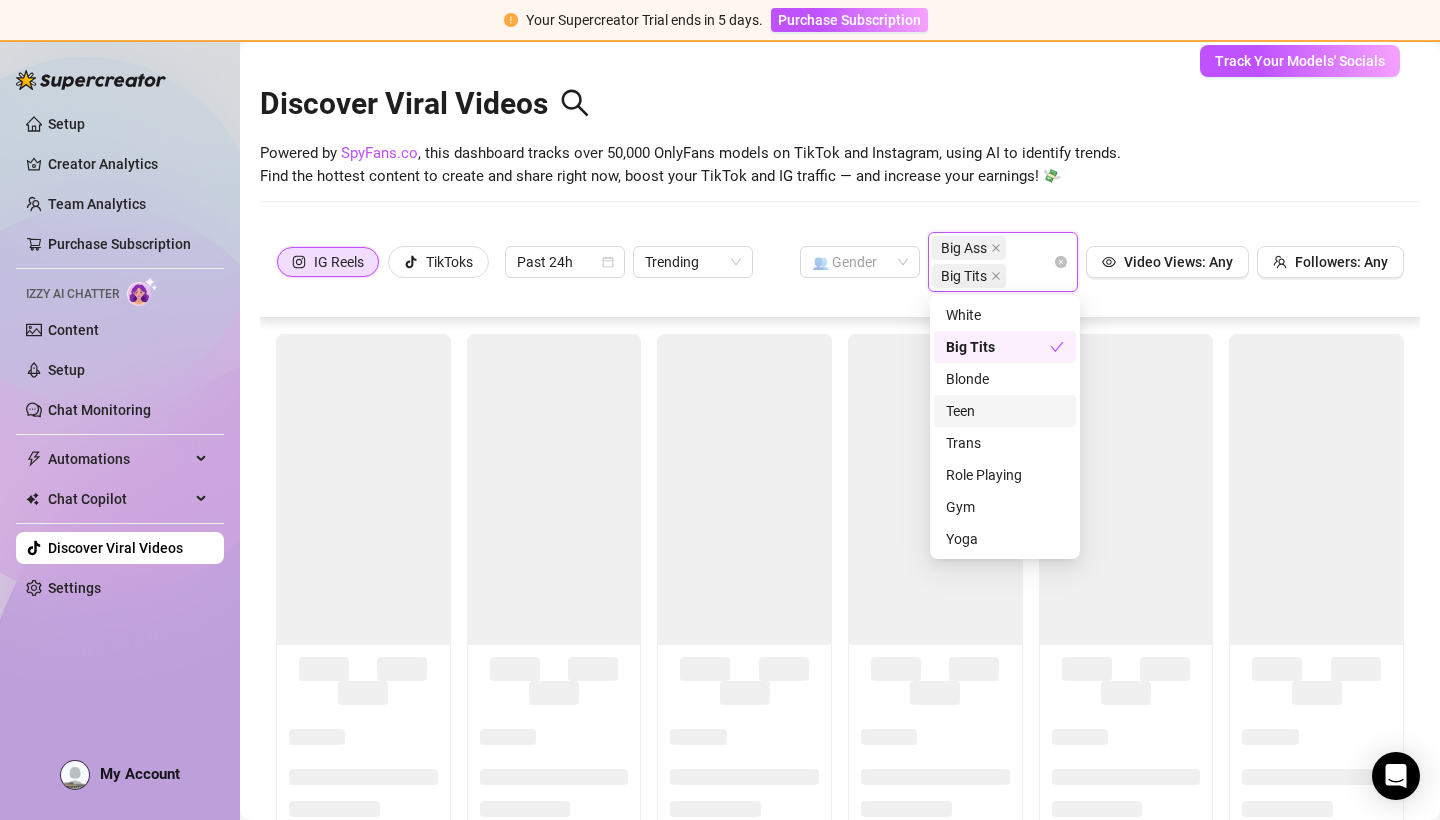 click on "Teen" at bounding box center [1005, 411] 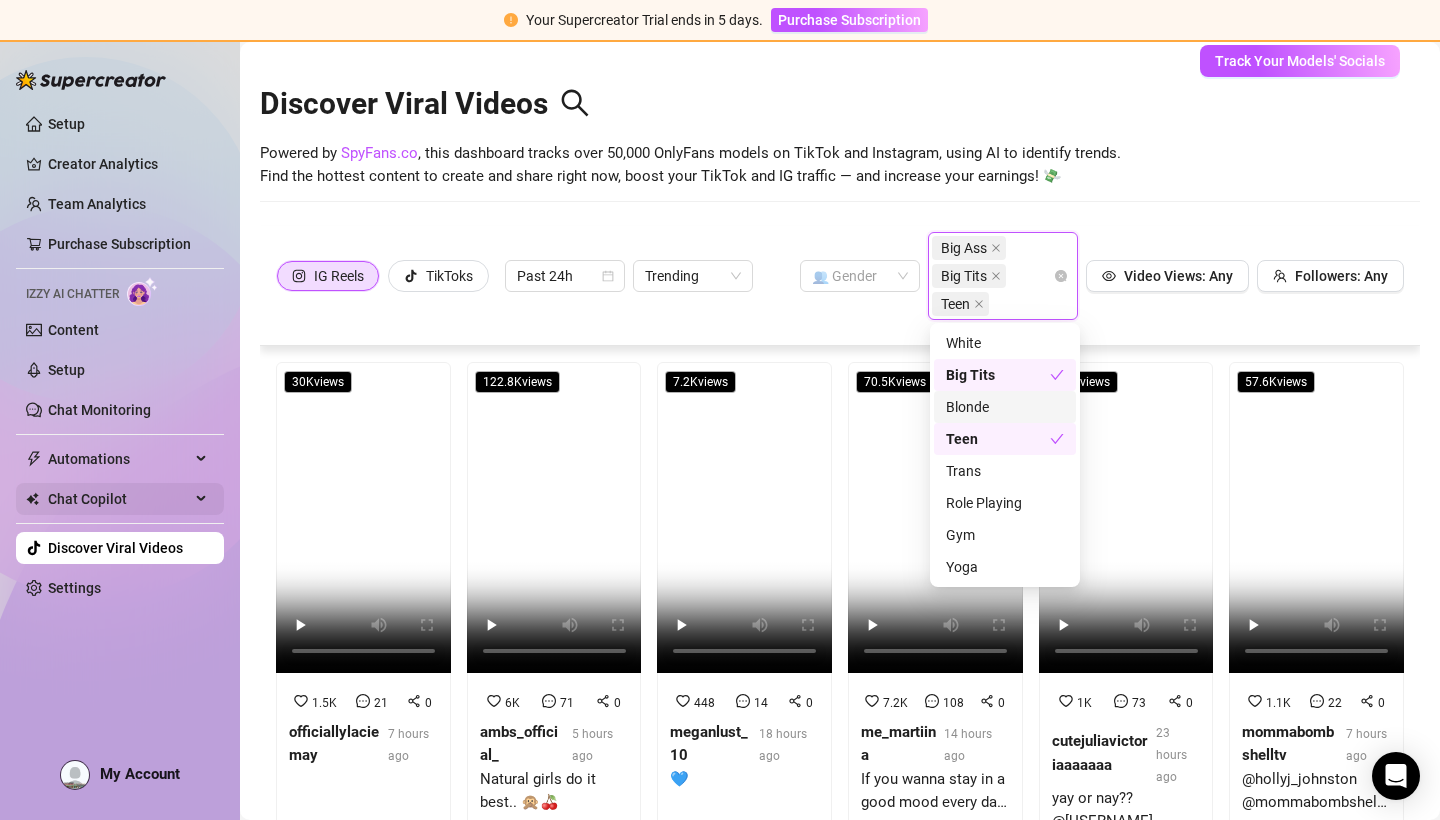 click on "Chat Copilot" at bounding box center [119, 499] 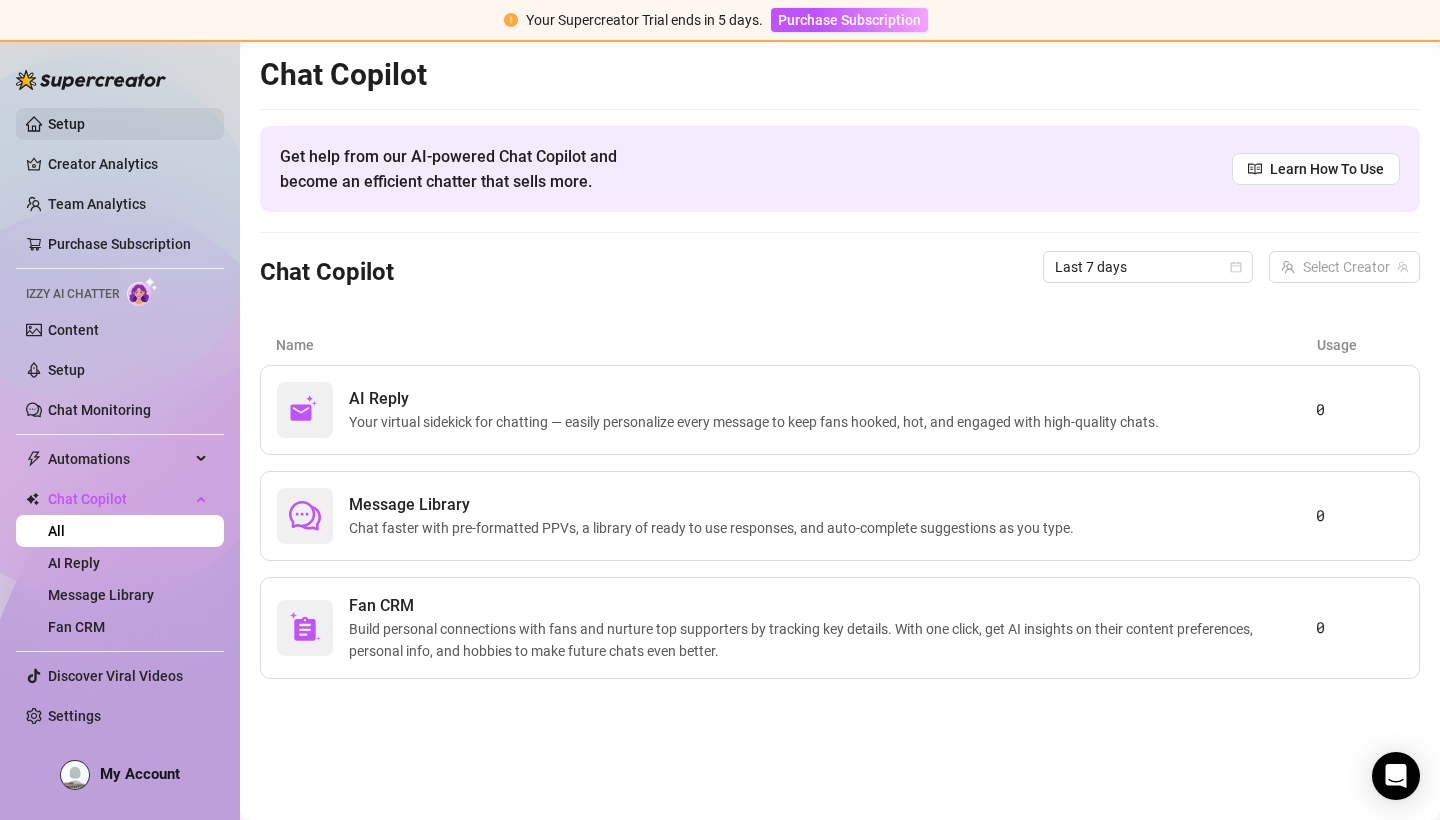 click on "Setup" at bounding box center [66, 124] 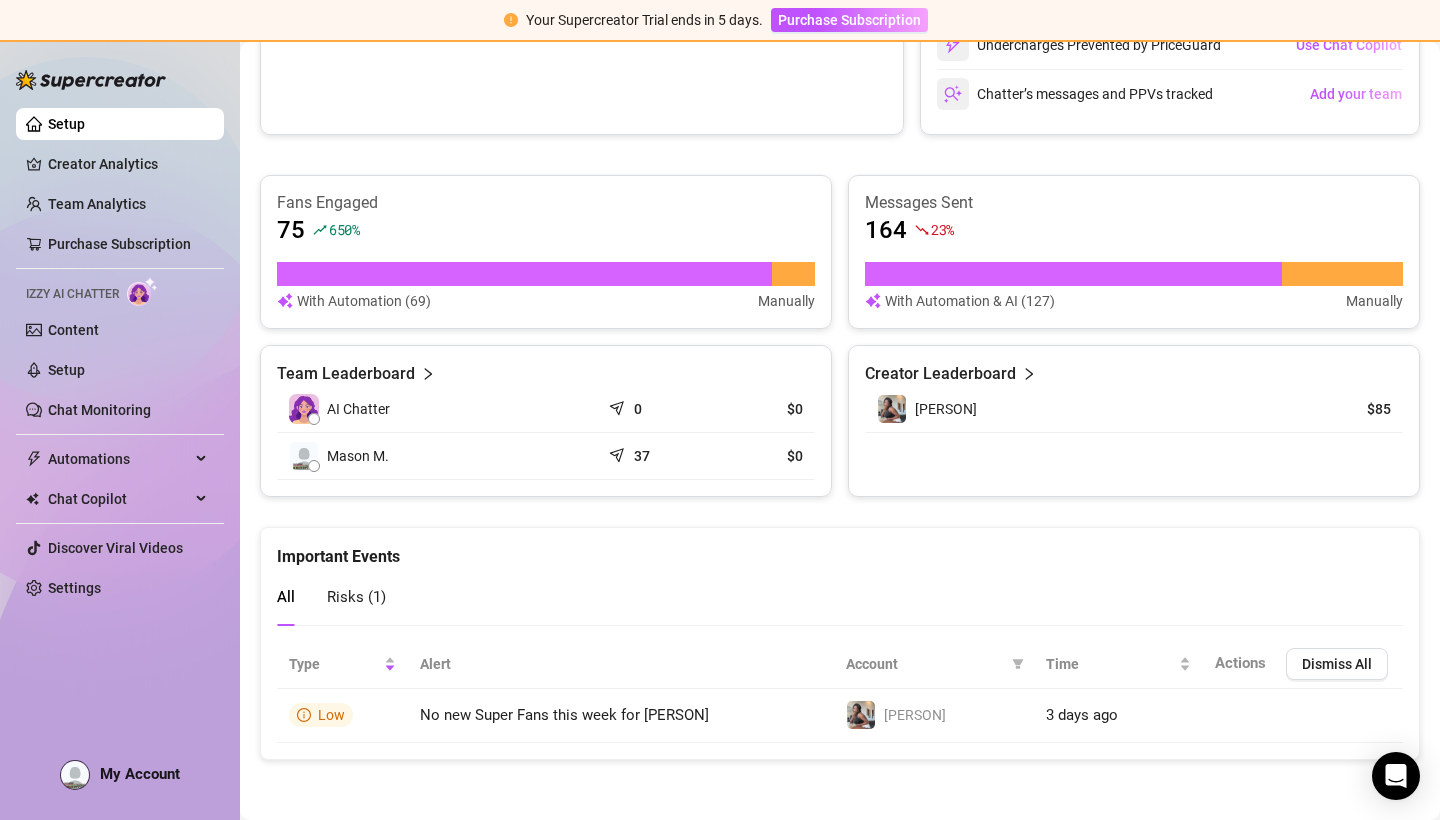 scroll, scrollTop: 671, scrollLeft: 0, axis: vertical 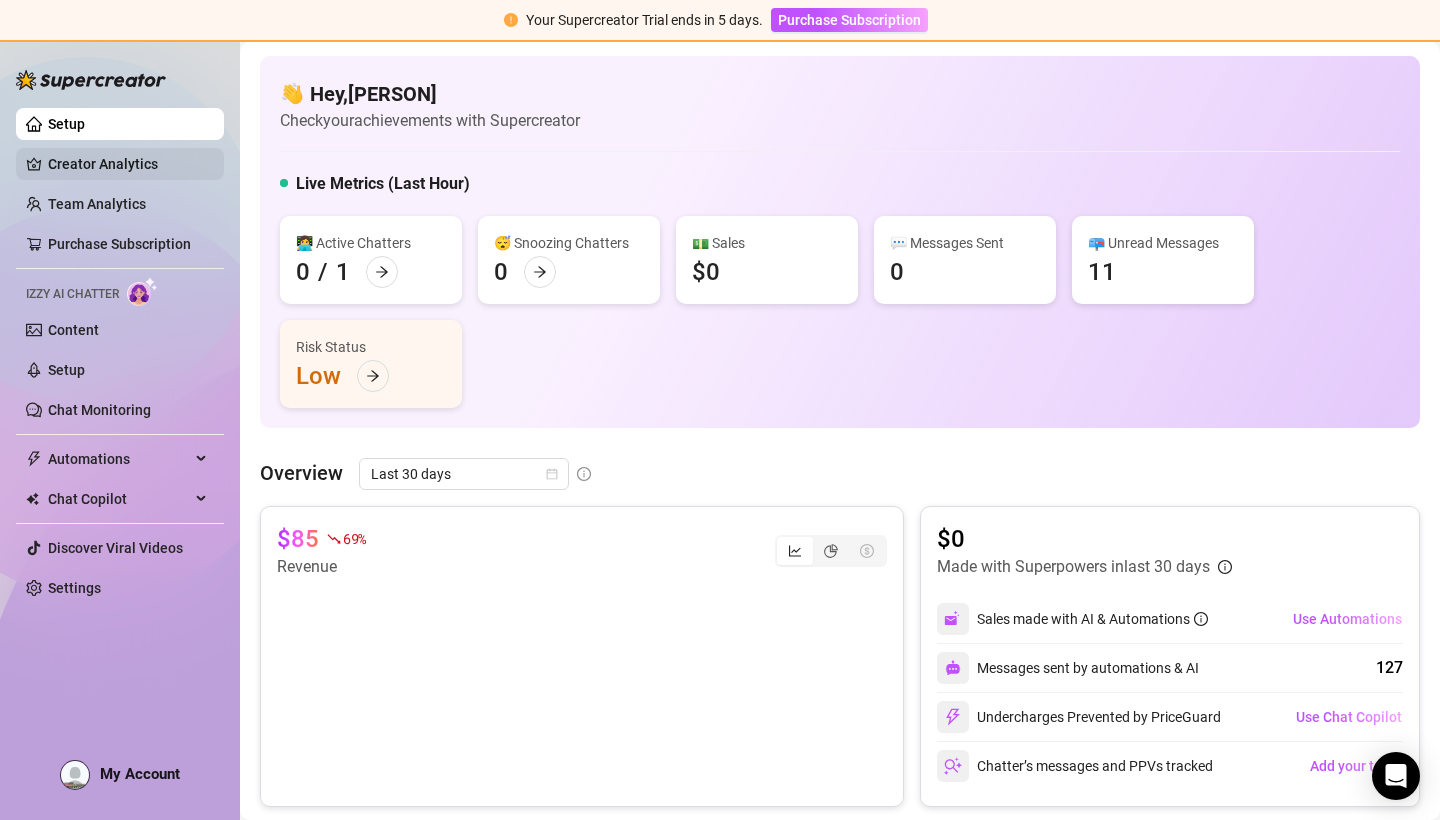 click on "Creator Analytics" at bounding box center [128, 164] 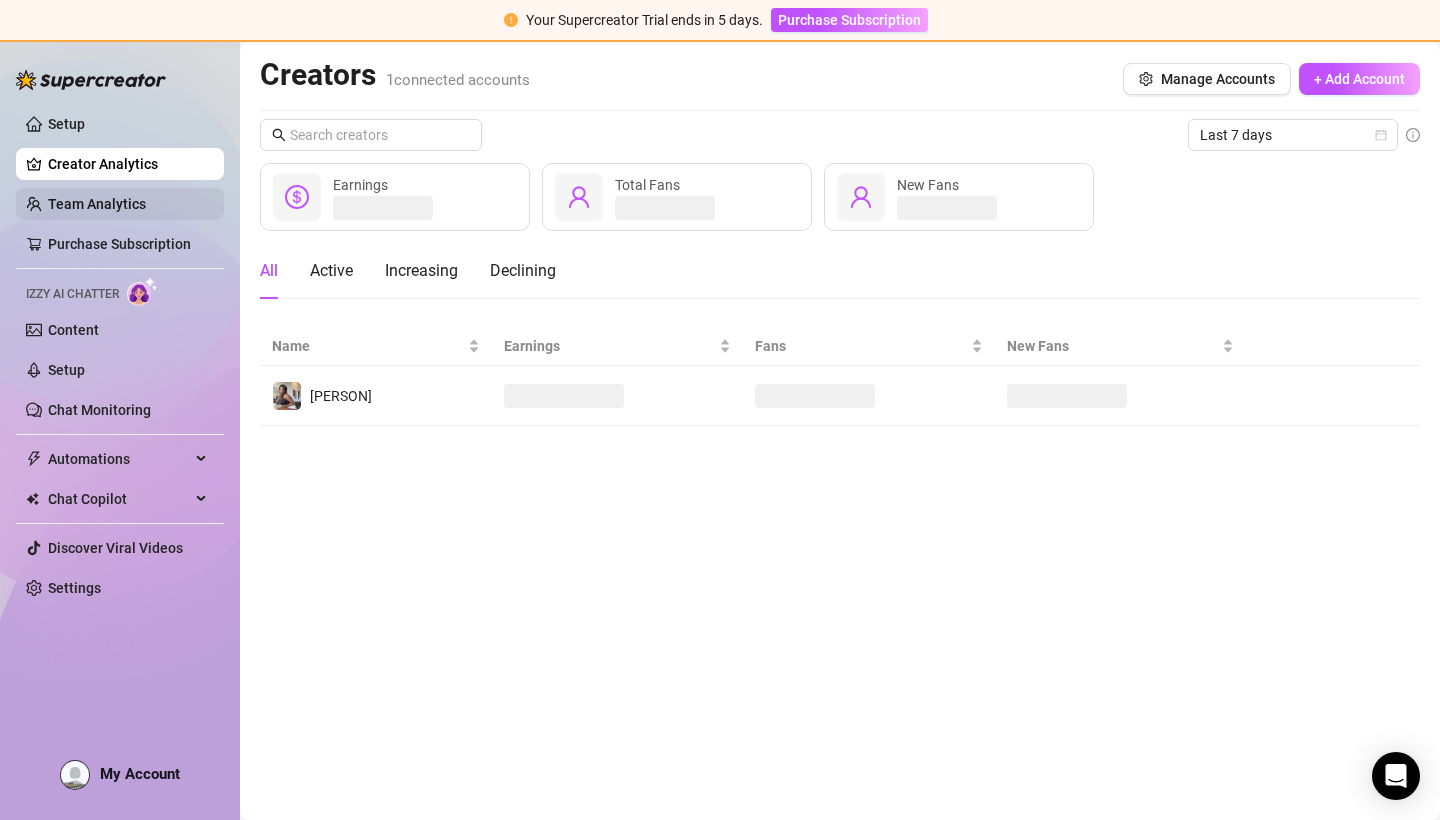 click on "Team Analytics" at bounding box center (97, 204) 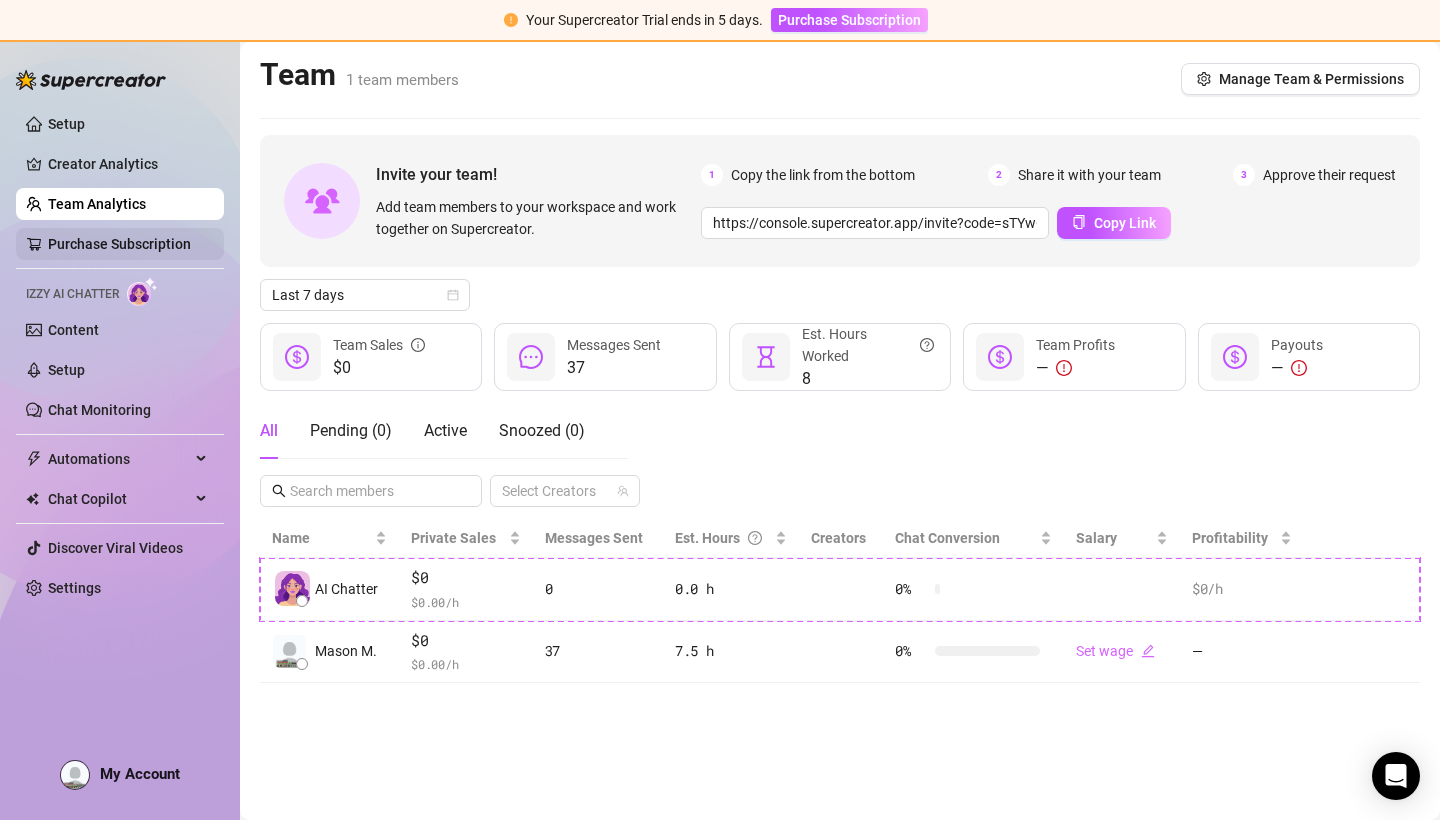 click on "Purchase Subscription" at bounding box center [119, 244] 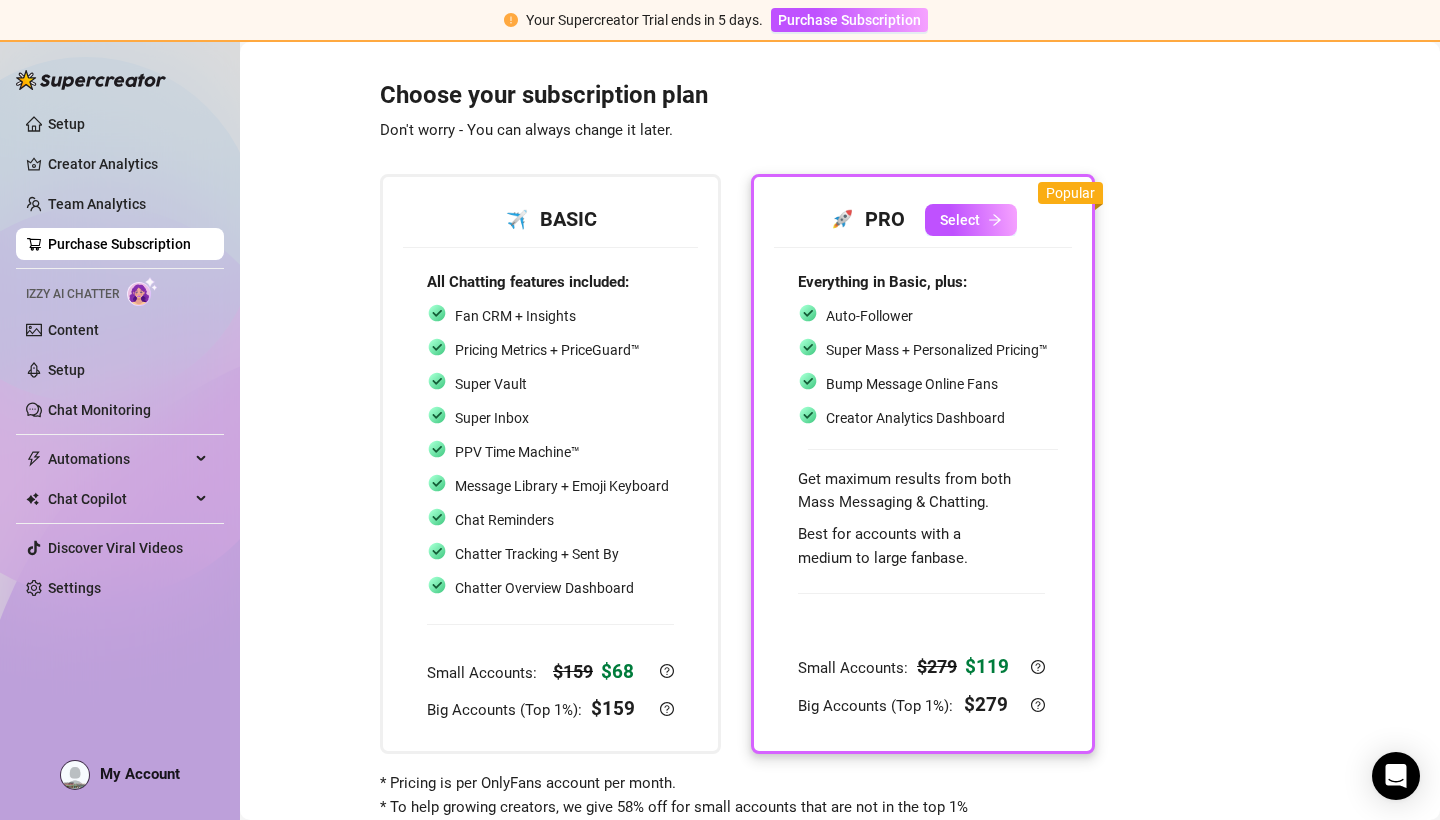 scroll, scrollTop: 0, scrollLeft: 0, axis: both 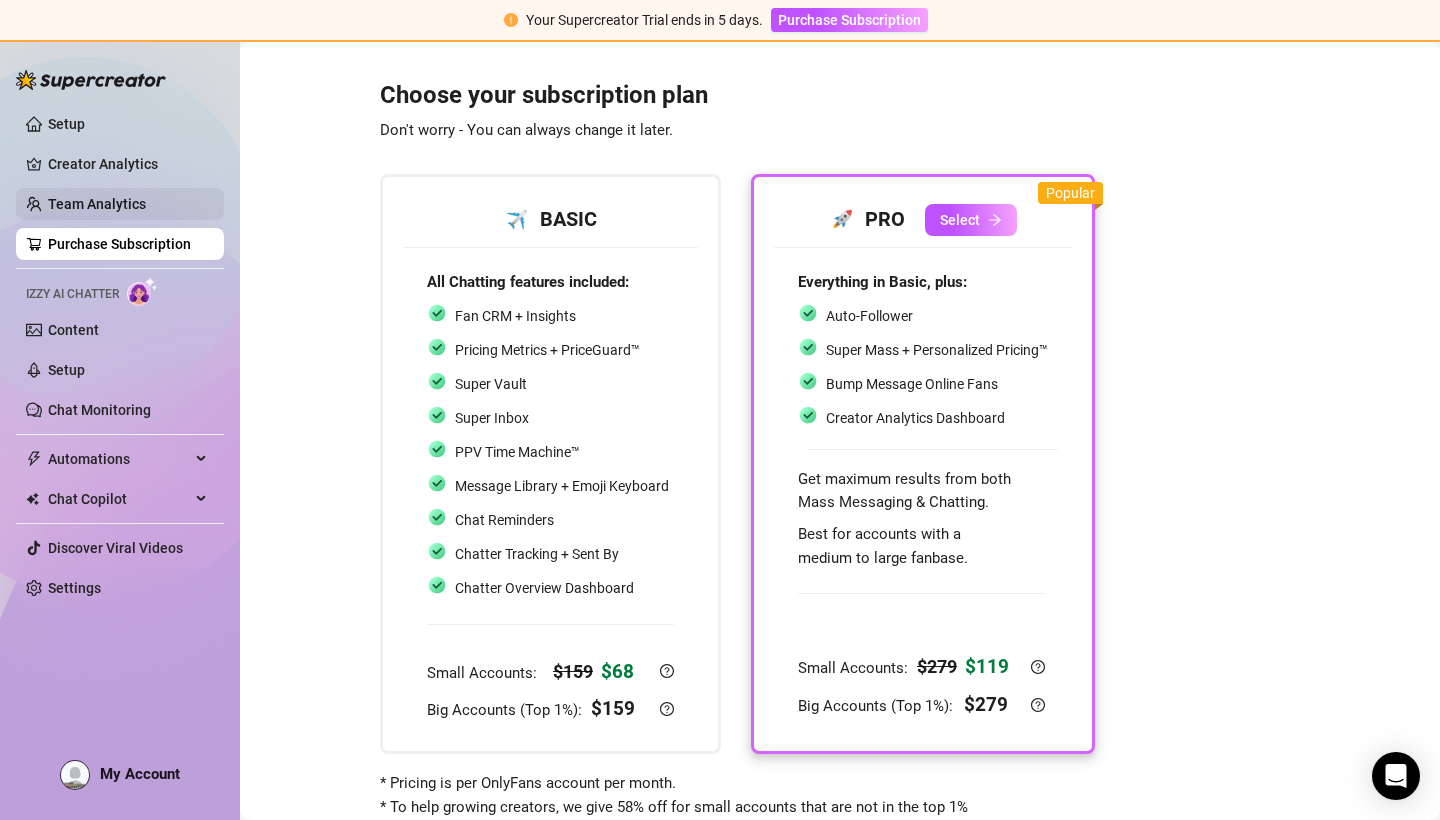 click on "Team Analytics" at bounding box center [97, 204] 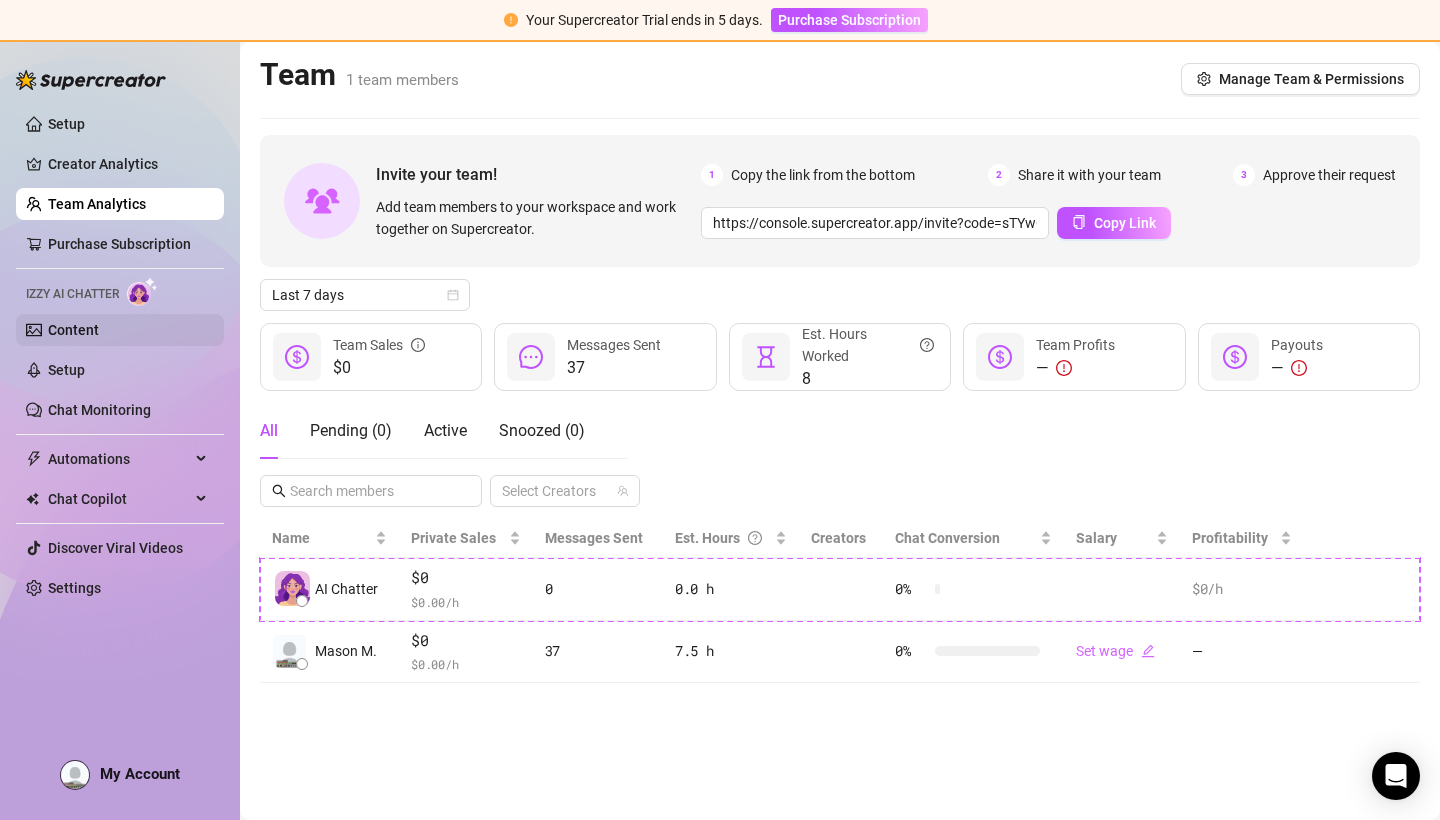 click on "Content" at bounding box center (73, 330) 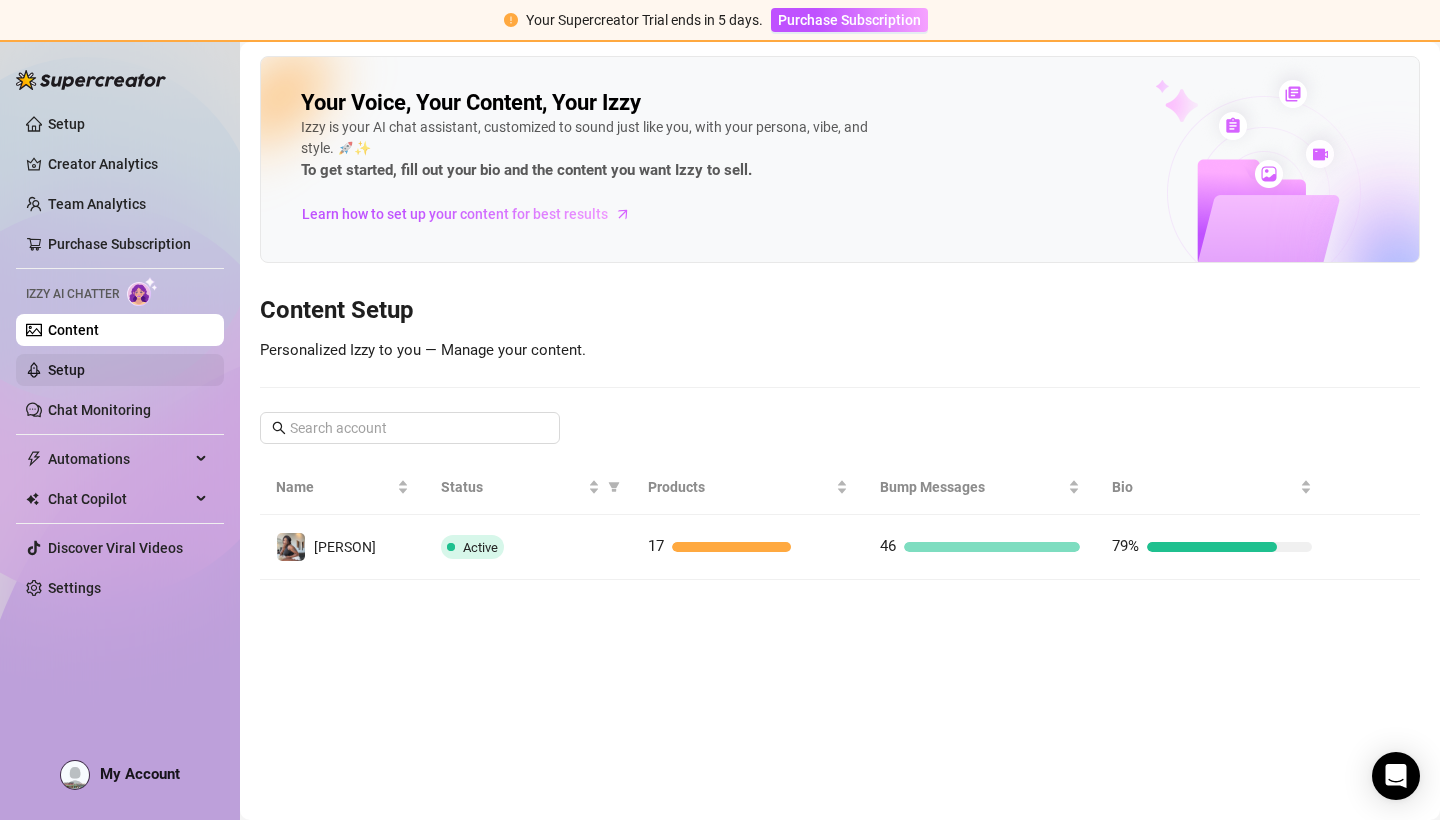 click on "Setup" at bounding box center (66, 370) 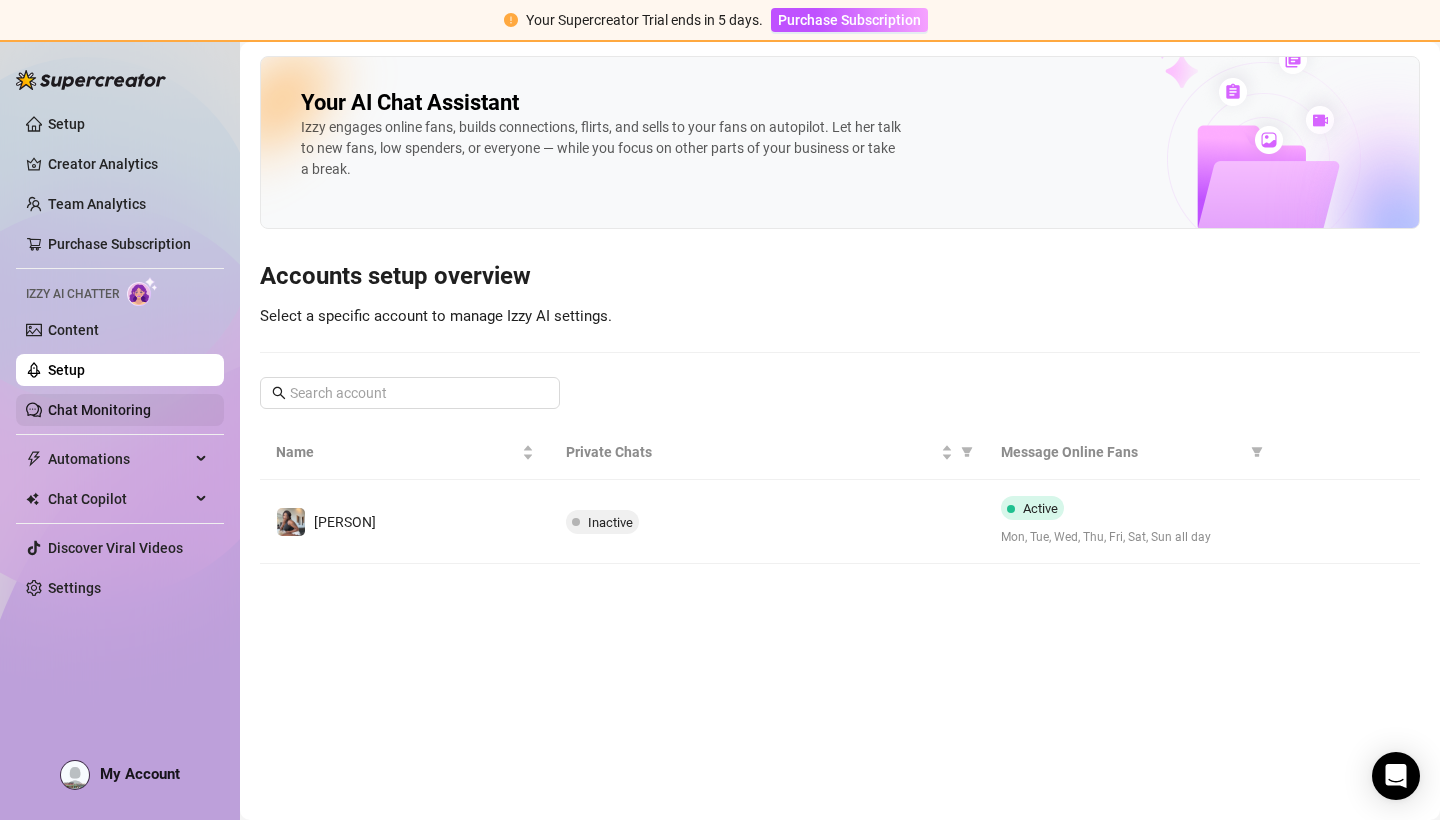 click on "Chat Monitoring" at bounding box center (99, 410) 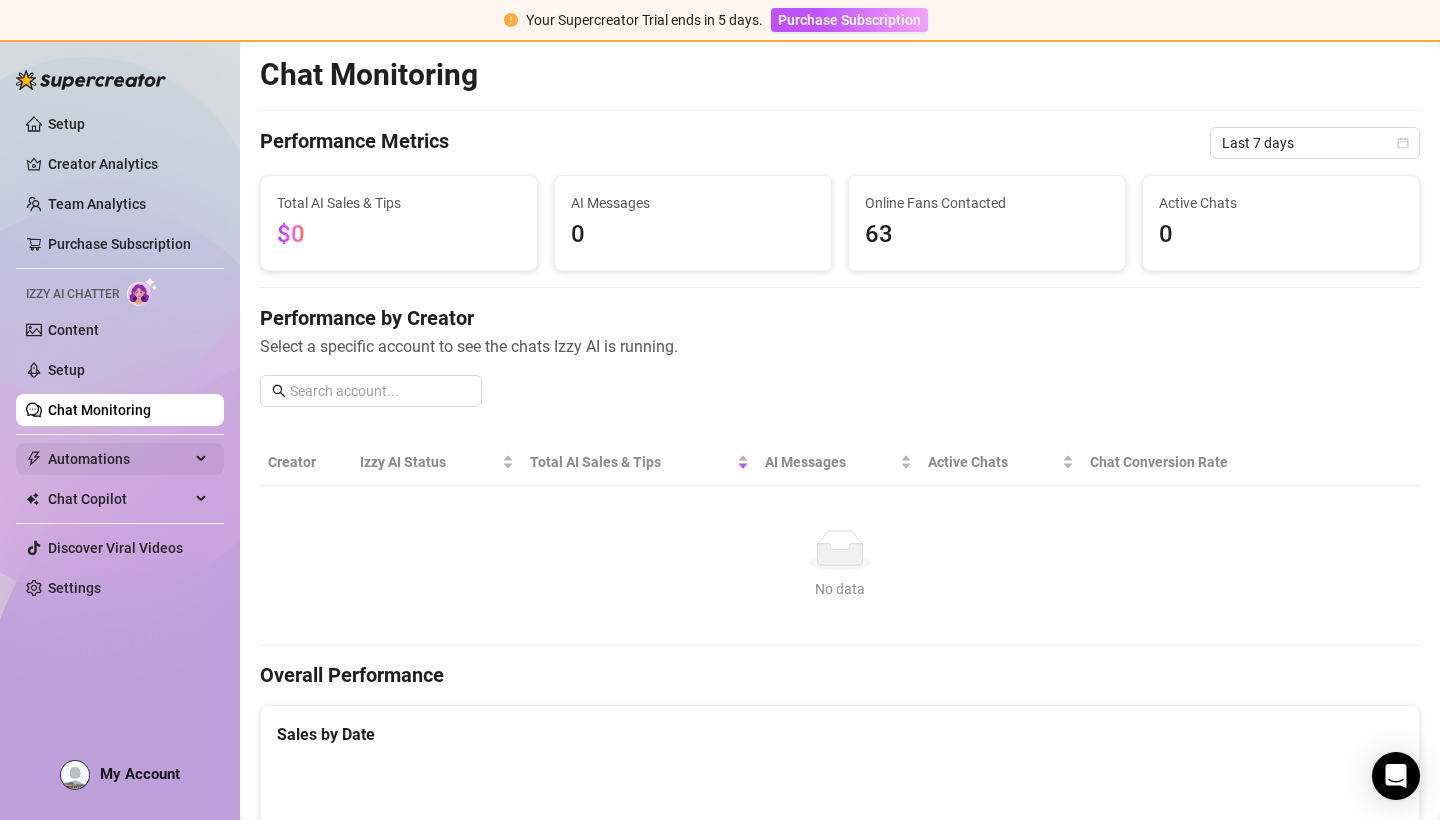 click on "Automations" at bounding box center [119, 459] 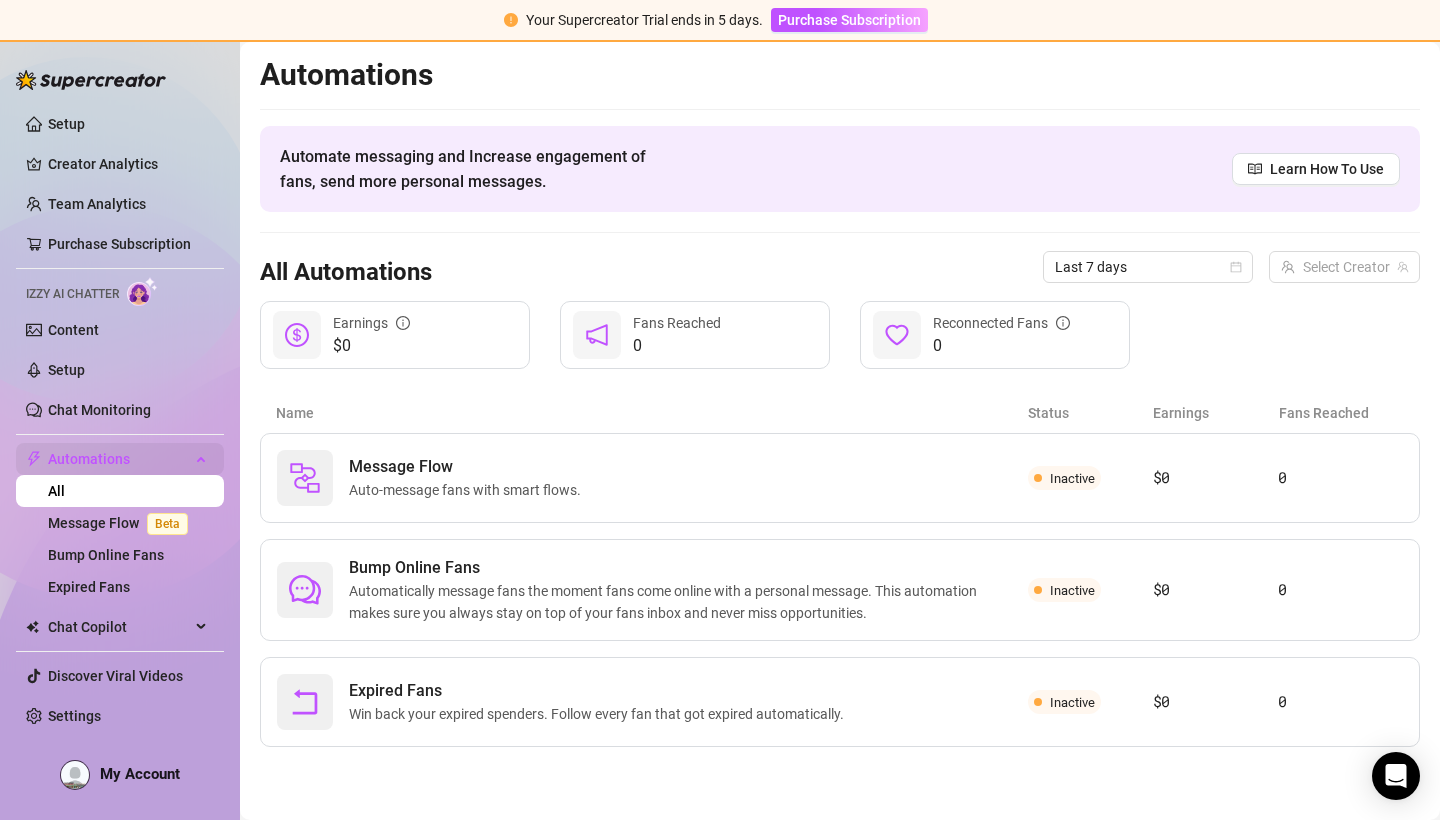 scroll, scrollTop: 0, scrollLeft: 0, axis: both 